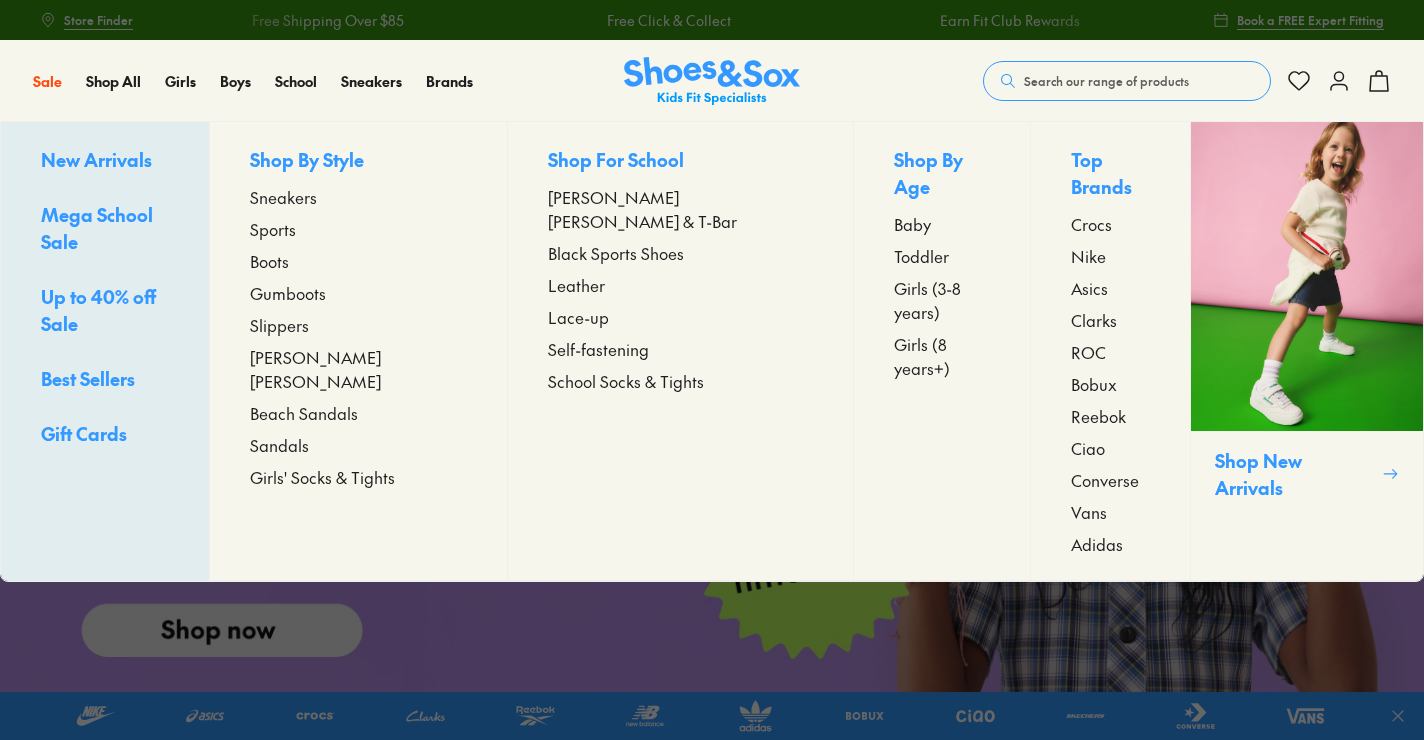 scroll, scrollTop: 0, scrollLeft: 0, axis: both 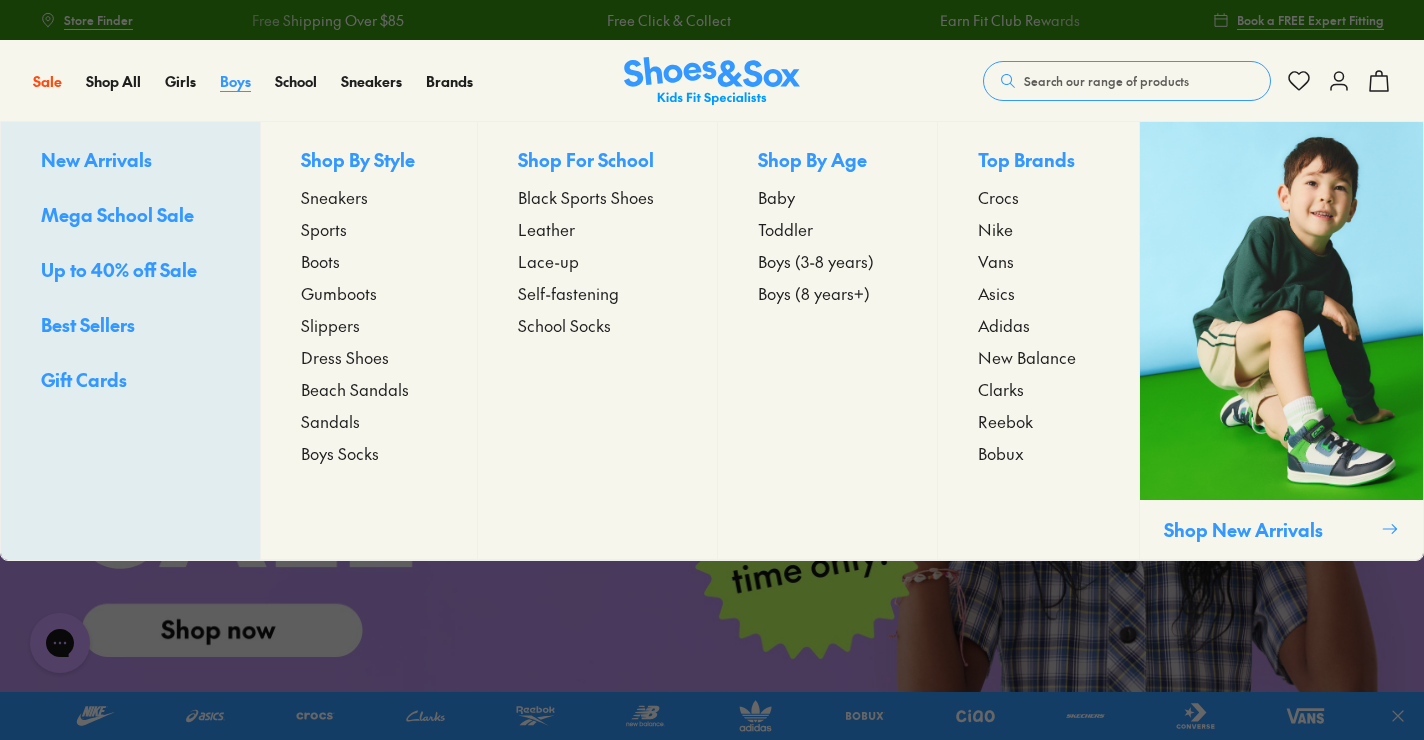 click on "Boys" at bounding box center (235, 81) 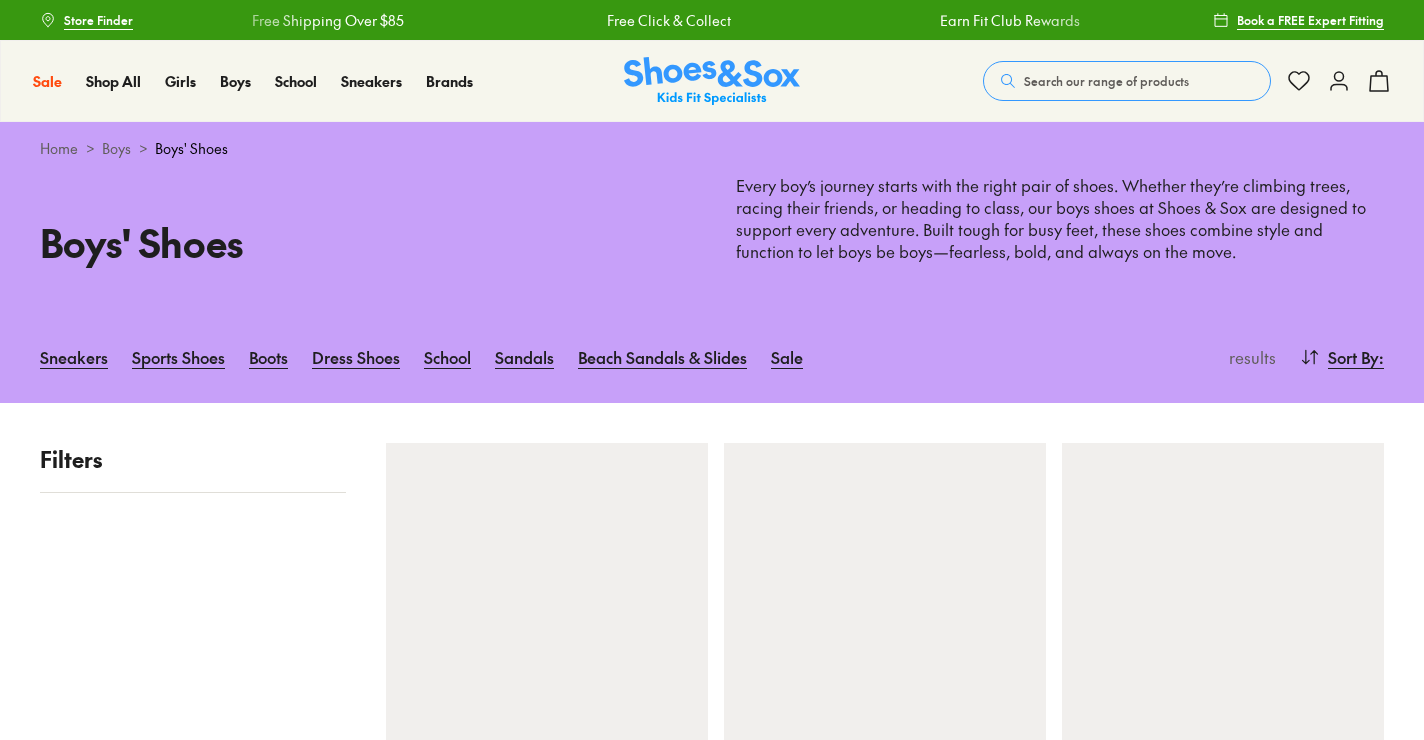 scroll, scrollTop: 0, scrollLeft: 0, axis: both 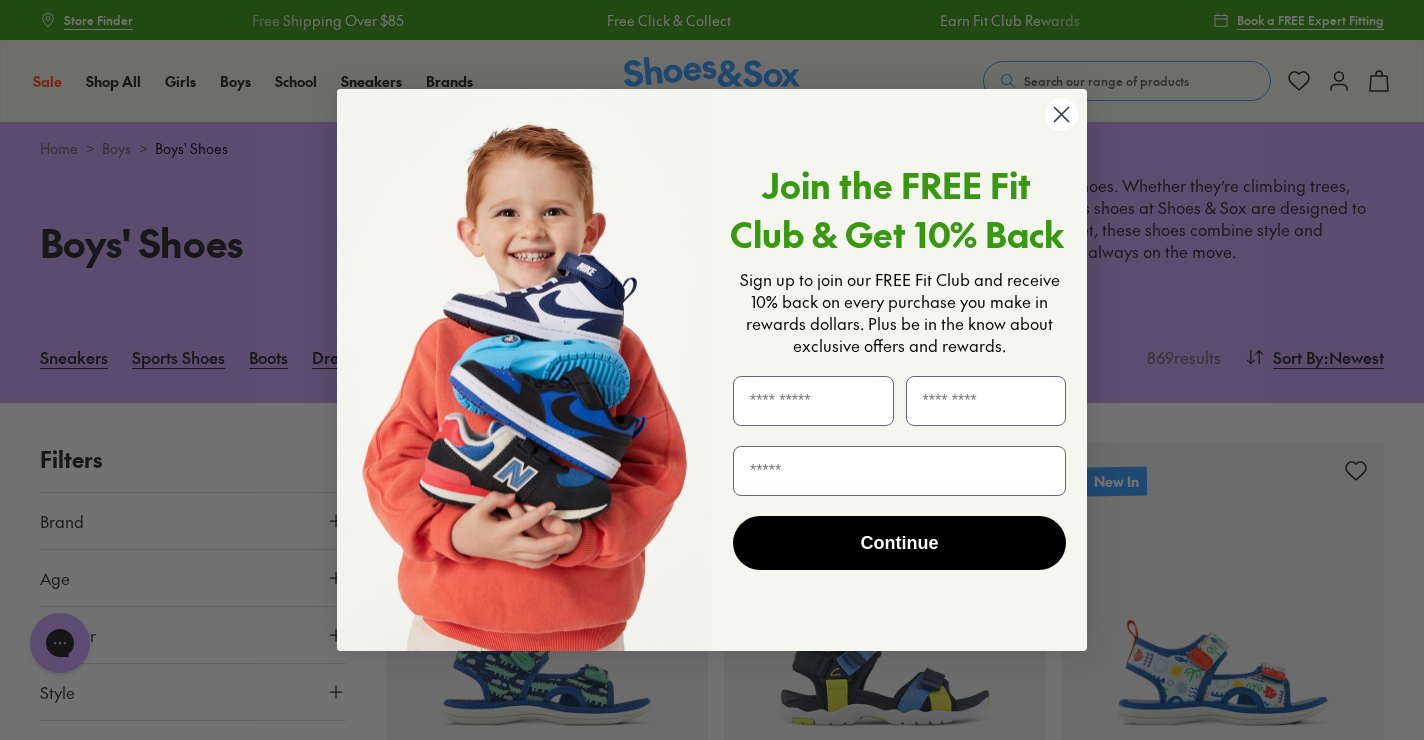 type 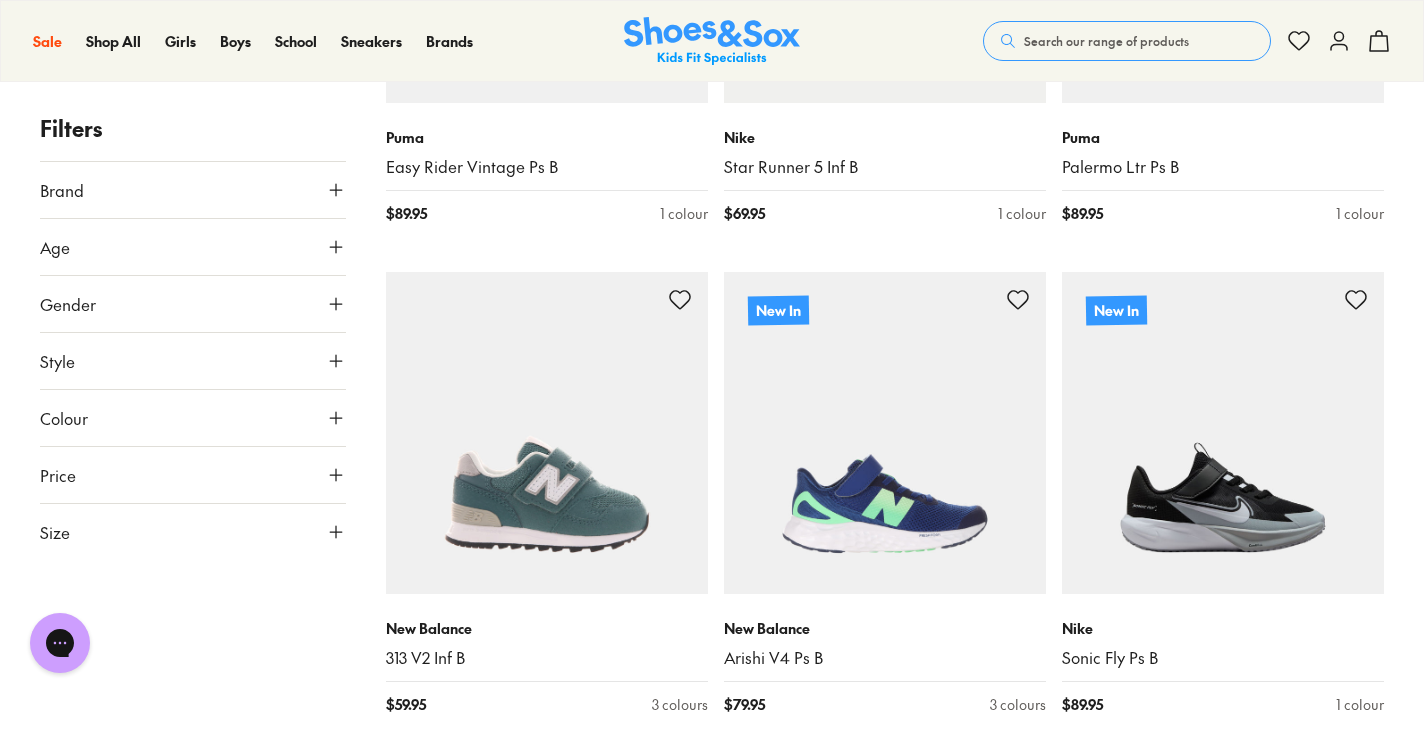 scroll, scrollTop: 2149, scrollLeft: 0, axis: vertical 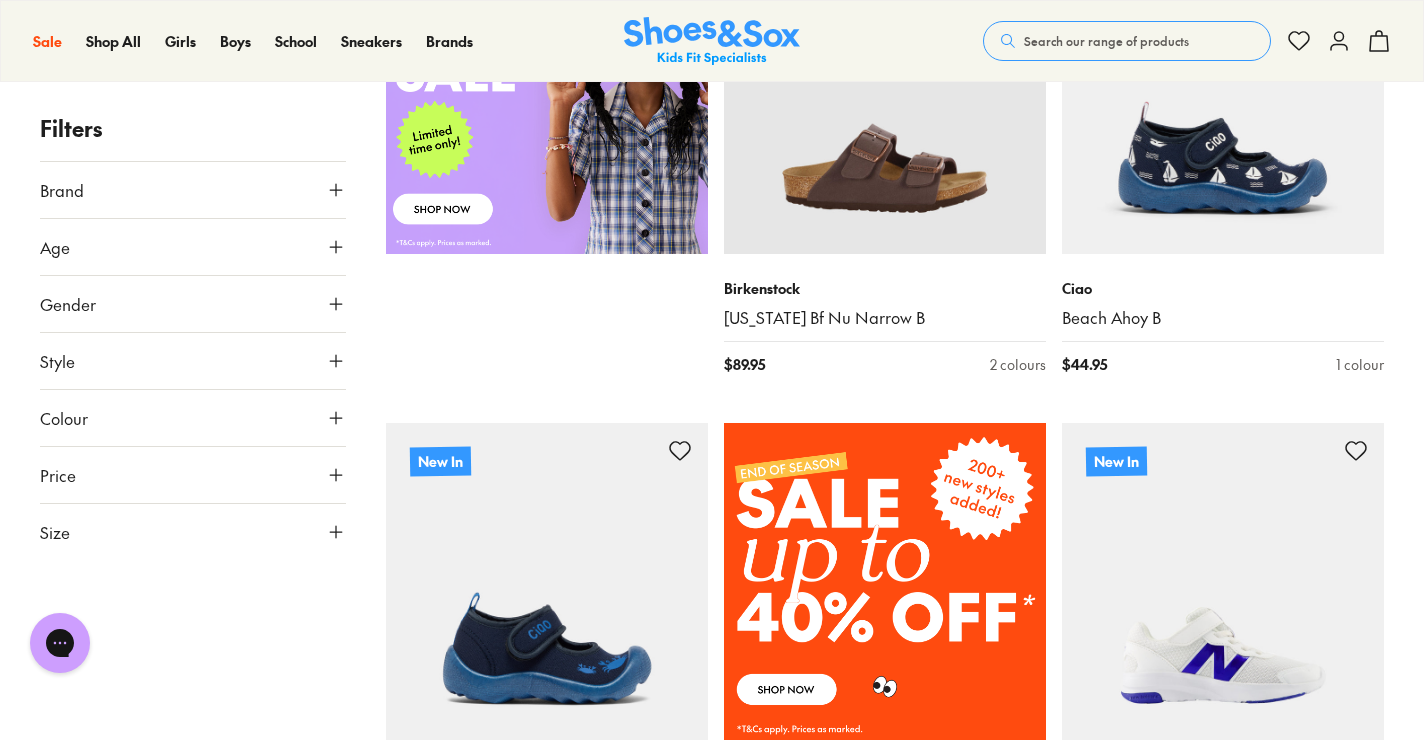 click 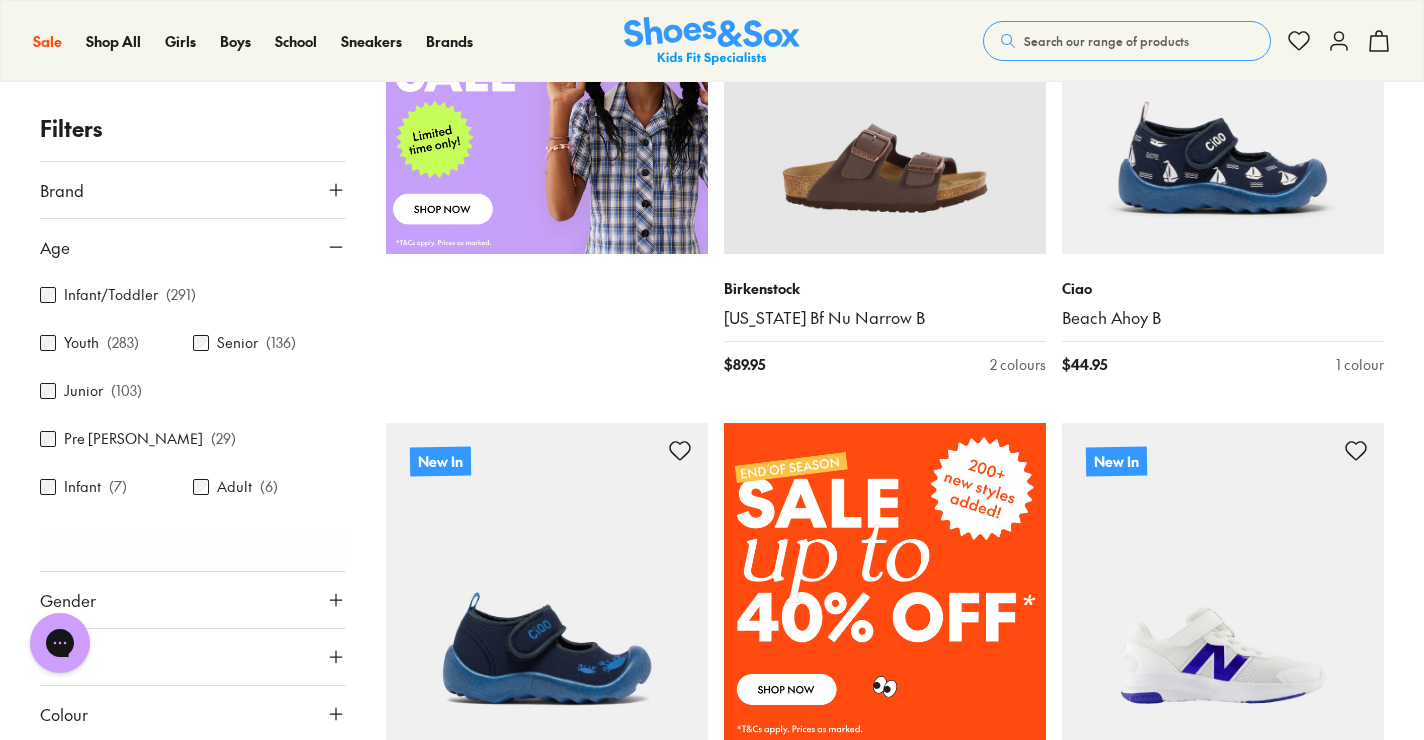 click 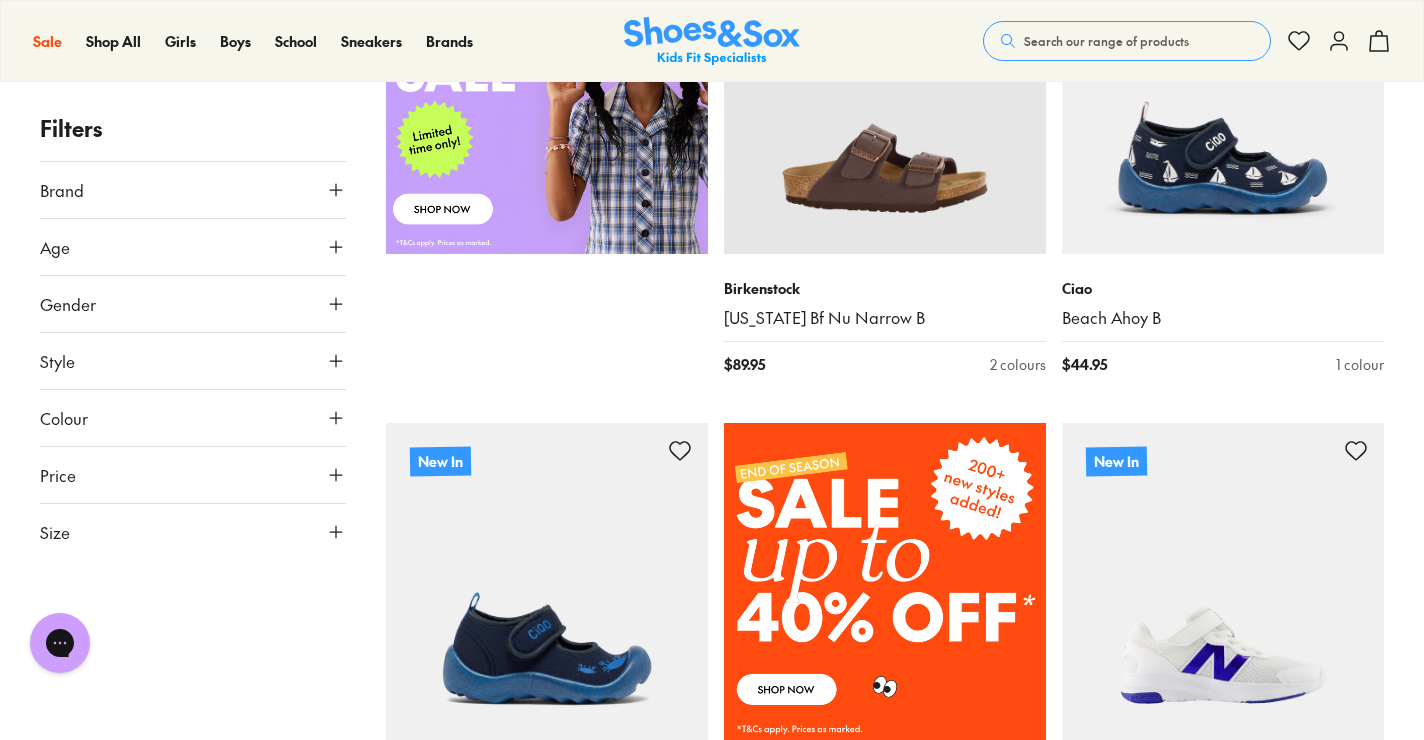 click 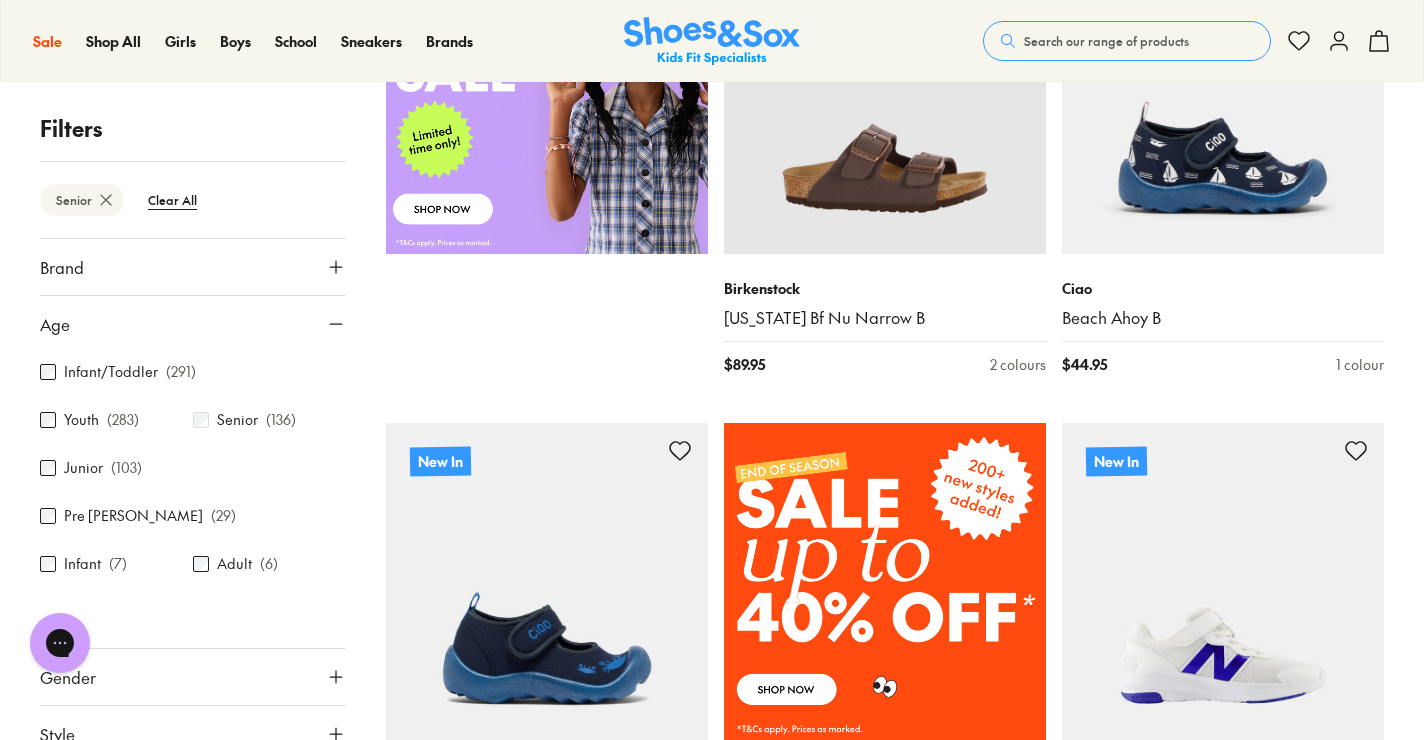scroll, scrollTop: 85, scrollLeft: 0, axis: vertical 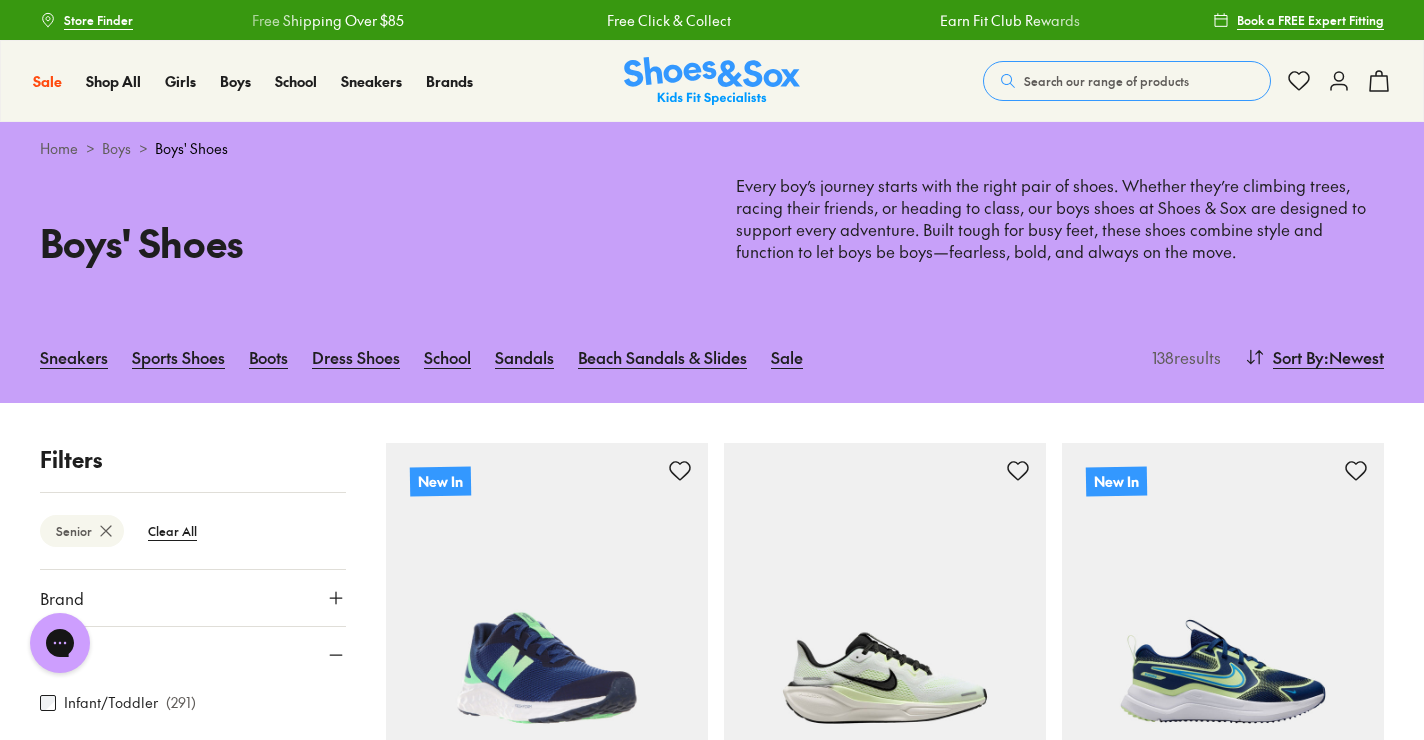 click at bounding box center (547, 604) 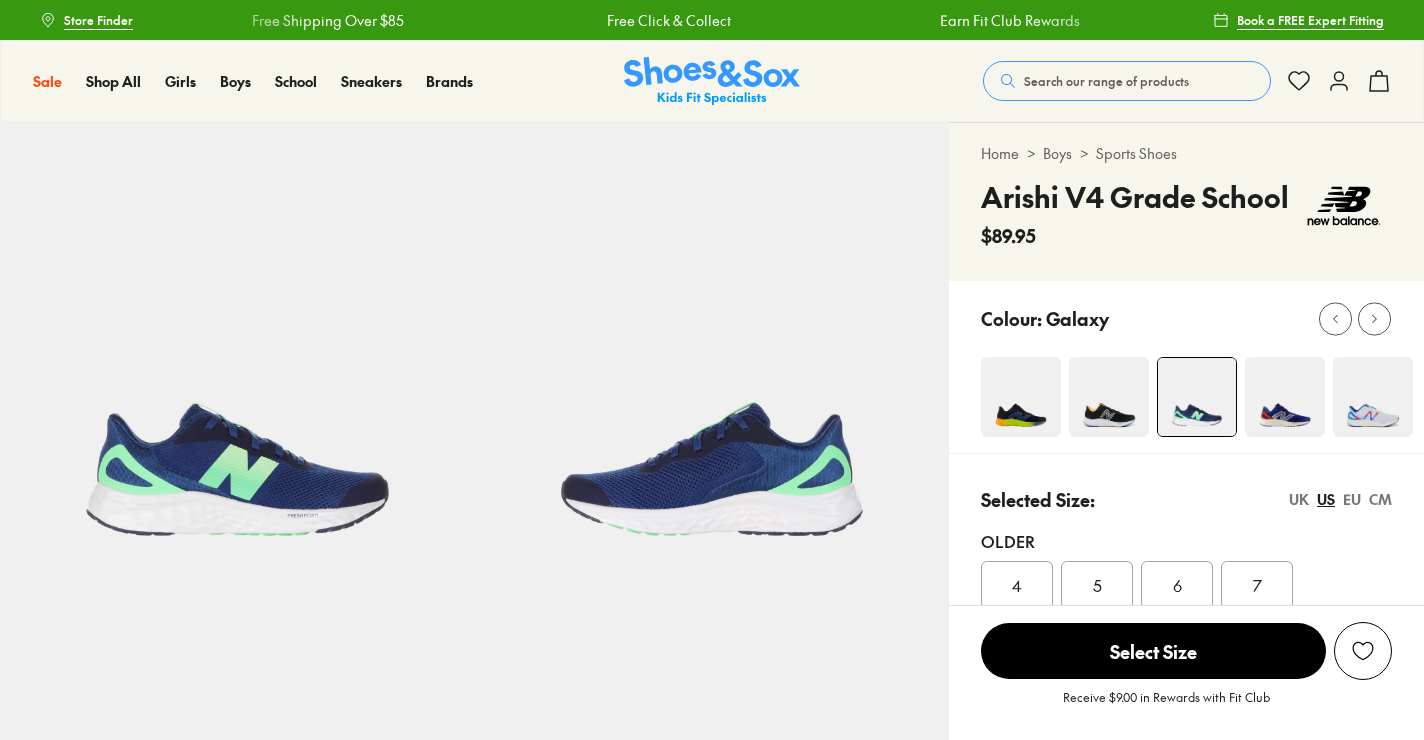 scroll, scrollTop: 0, scrollLeft: 0, axis: both 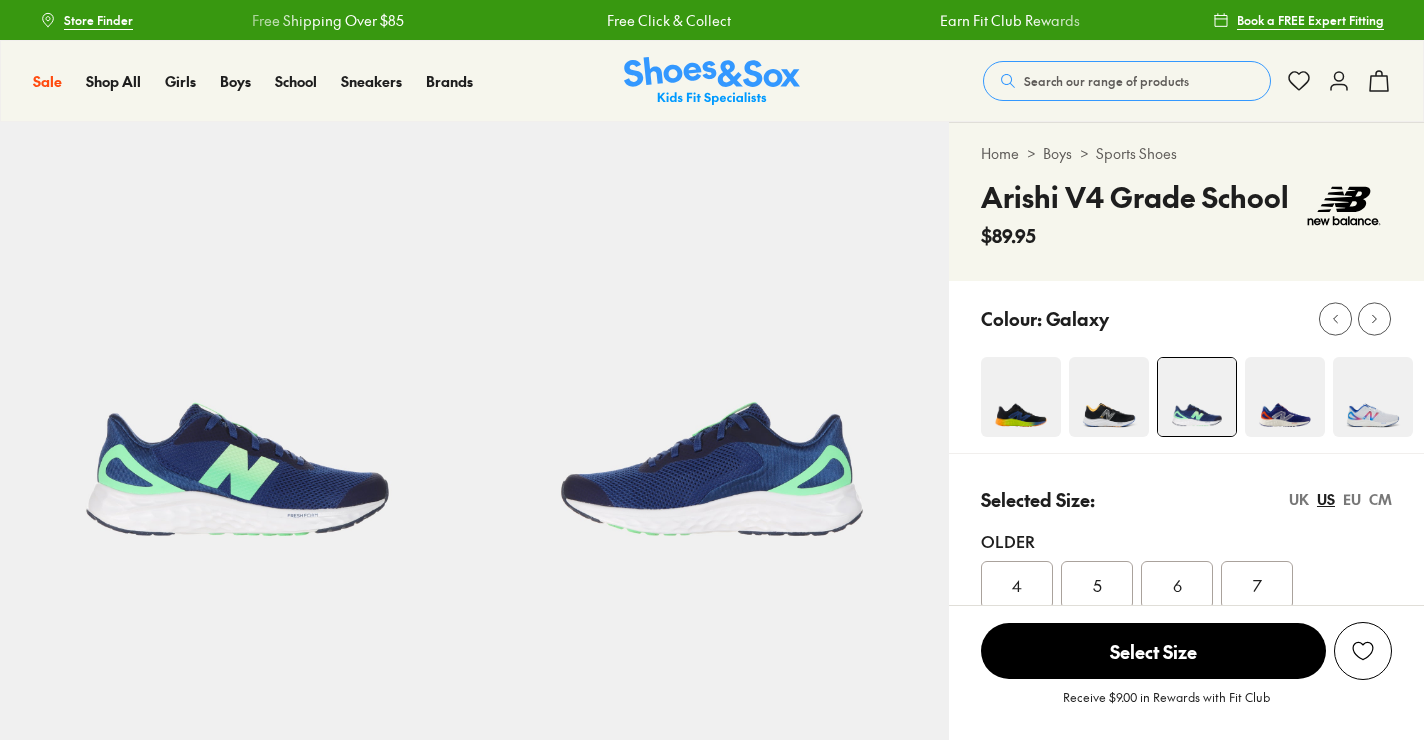 select on "*" 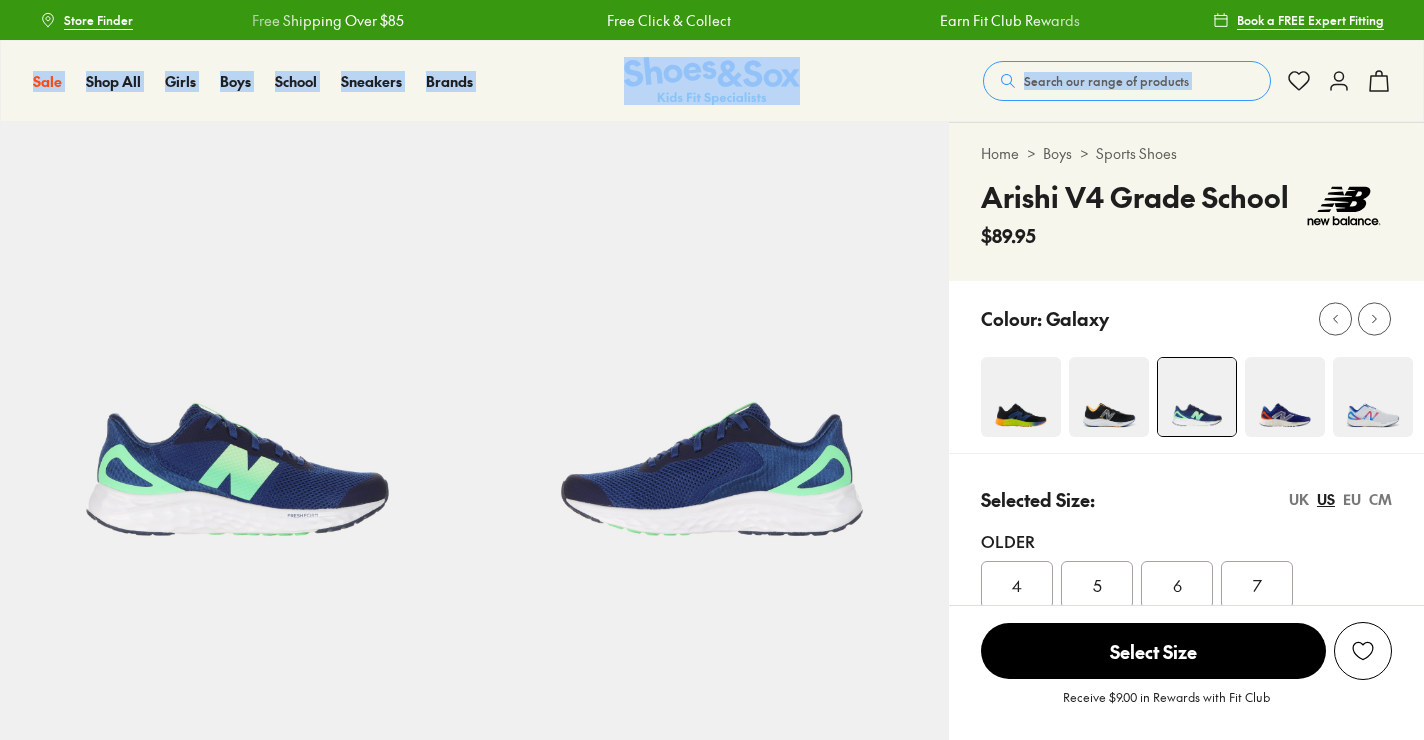 click on "Skip to Main Content
Store Finder
Free Shipping Over $85
Free Click & Collect
Earn Fit Club Rewards
Free Shipping Over $85
Free Click & Collect
Earn Fit Club Rewards
Book a FREE Expert Fitting
Sale
Sale
Shop All
Mega School Sale
Up to 40% off Sale
$5 Toys" at bounding box center (712, 2085) 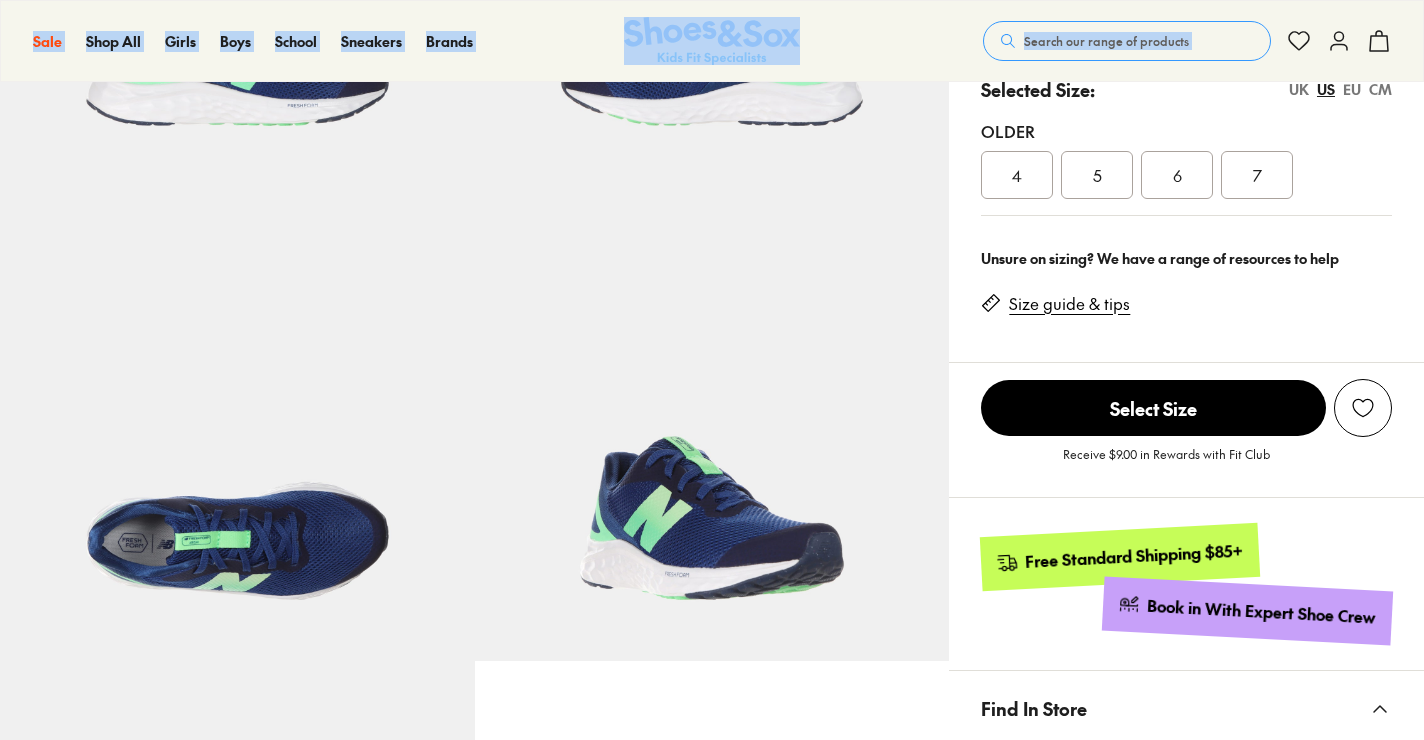 scroll, scrollTop: 0, scrollLeft: 0, axis: both 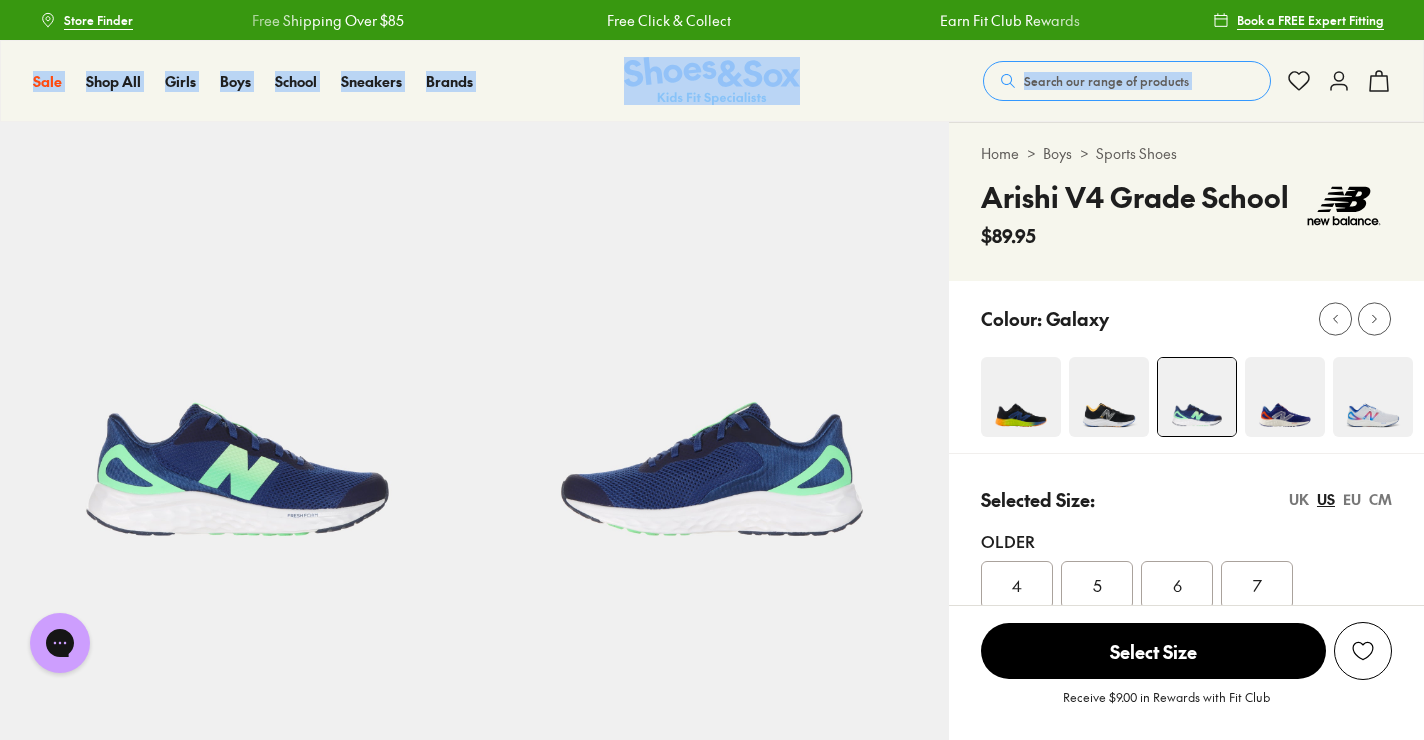click 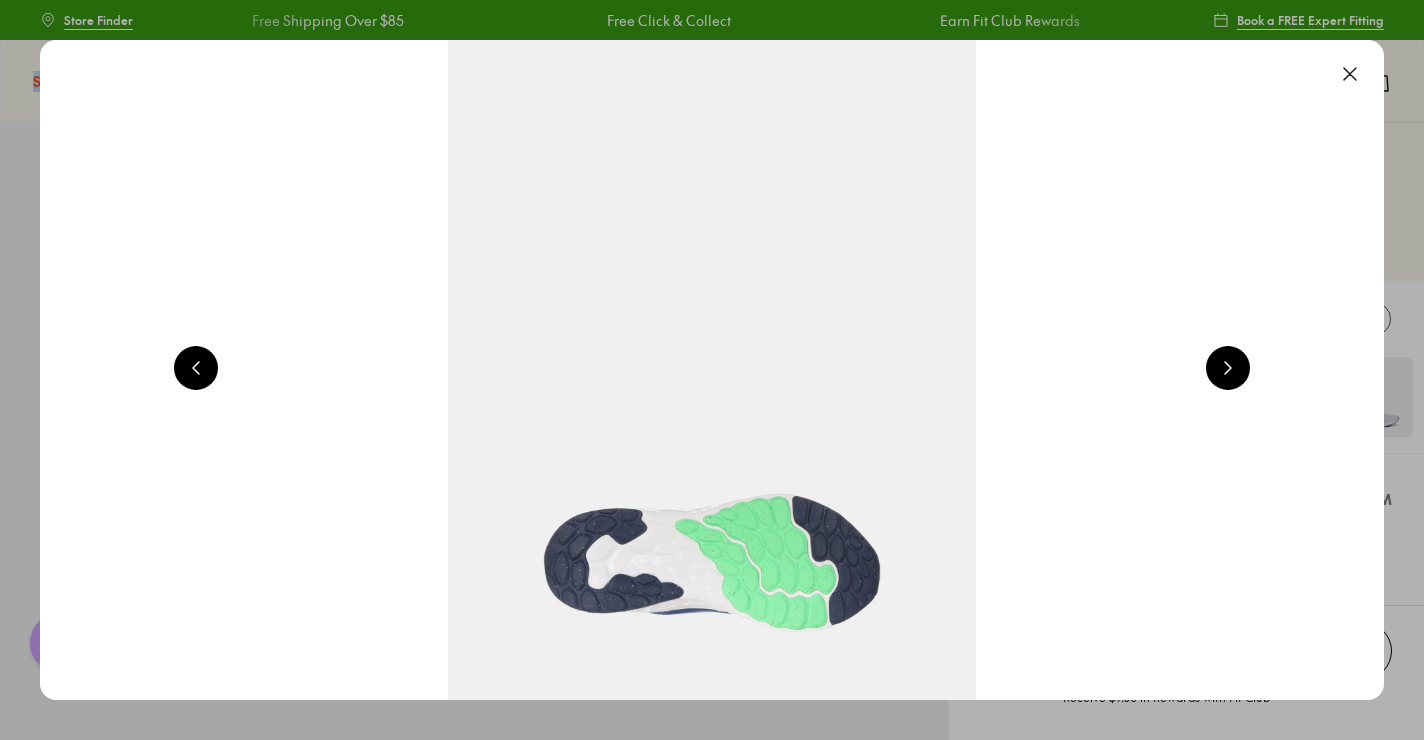 scroll, scrollTop: 0, scrollLeft: 1352, axis: horizontal 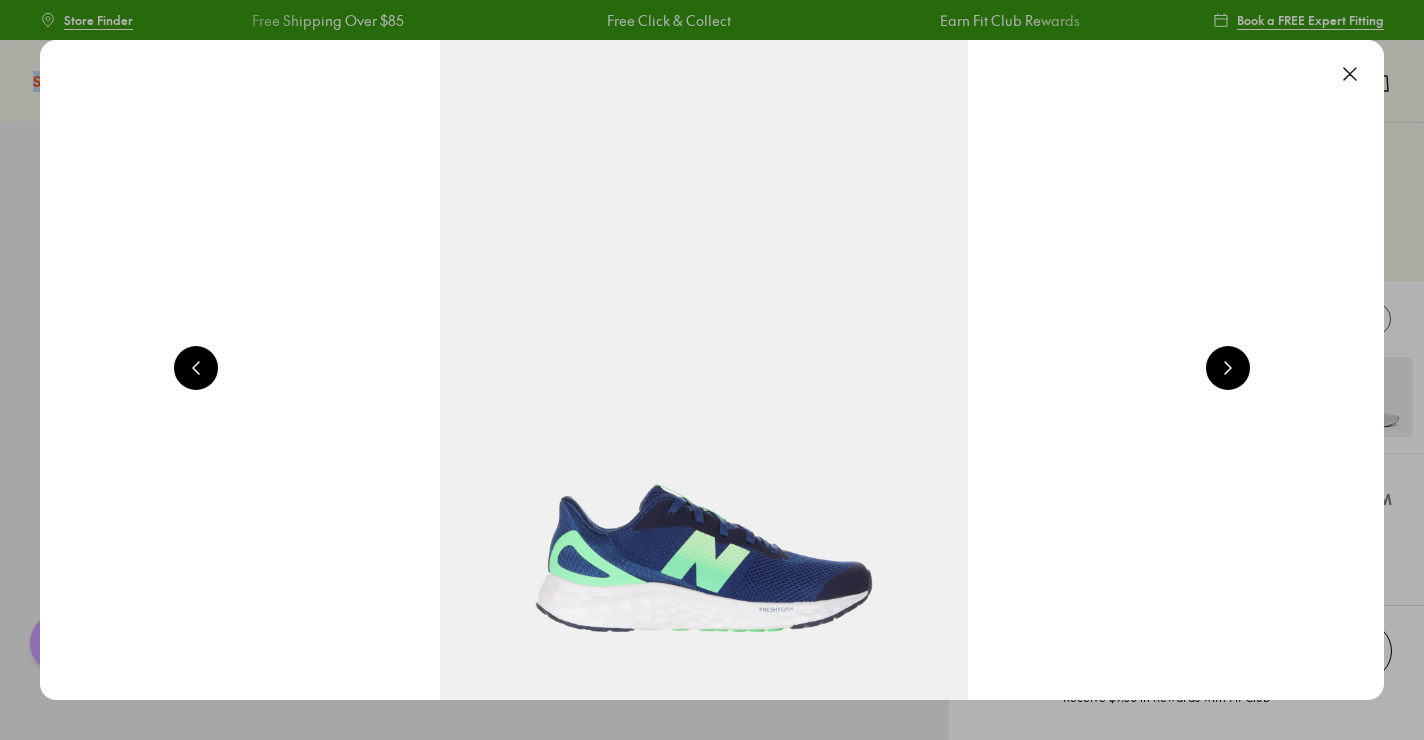 click at bounding box center (1350, 74) 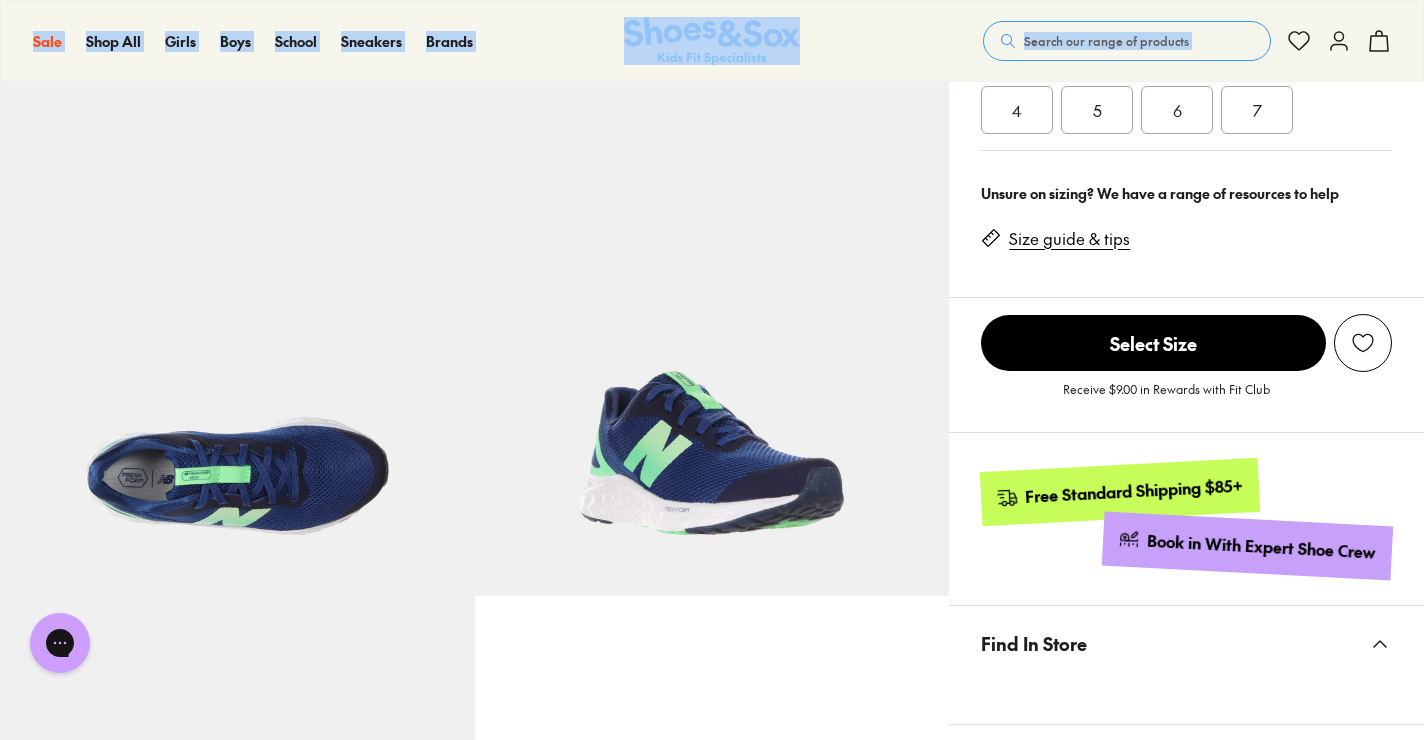 scroll, scrollTop: 0, scrollLeft: 0, axis: both 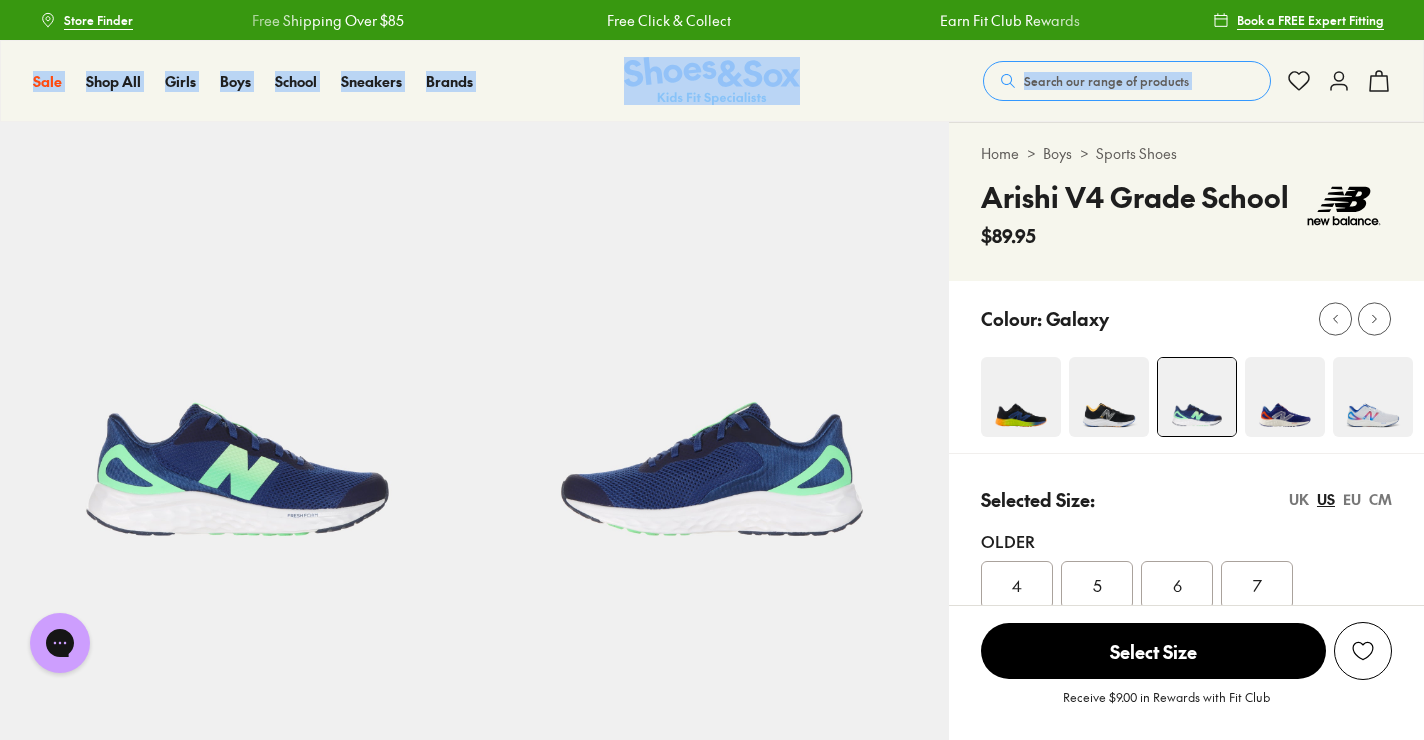 click 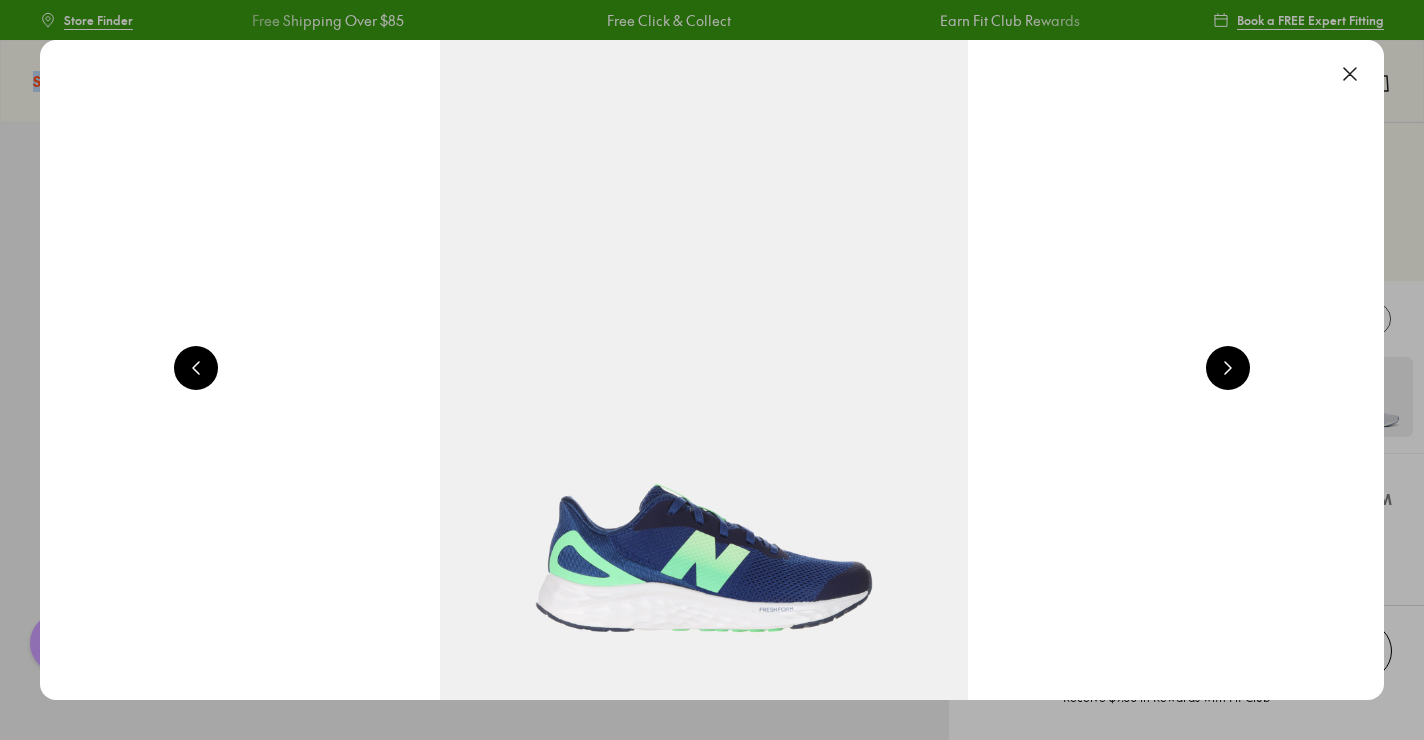 scroll, scrollTop: 0, scrollLeft: 2704, axis: horizontal 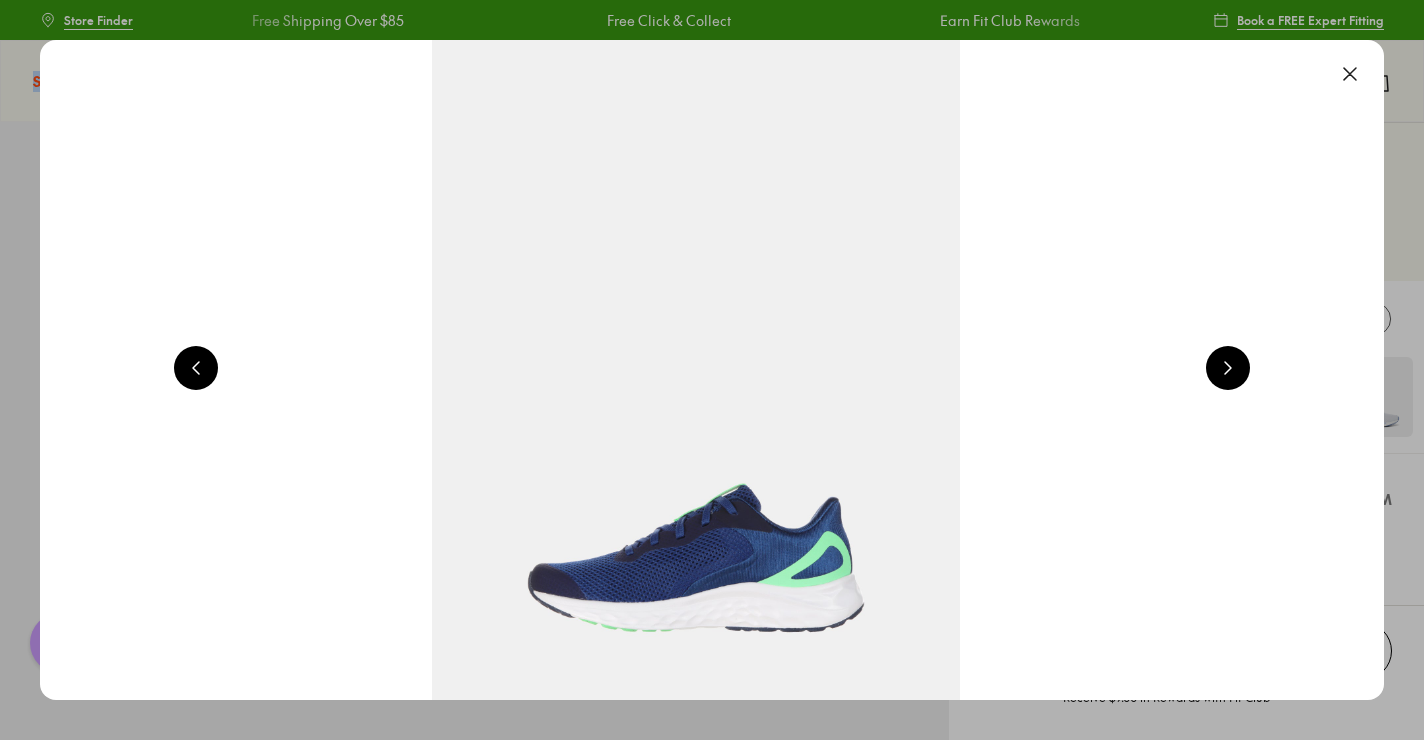 click at bounding box center [1350, 74] 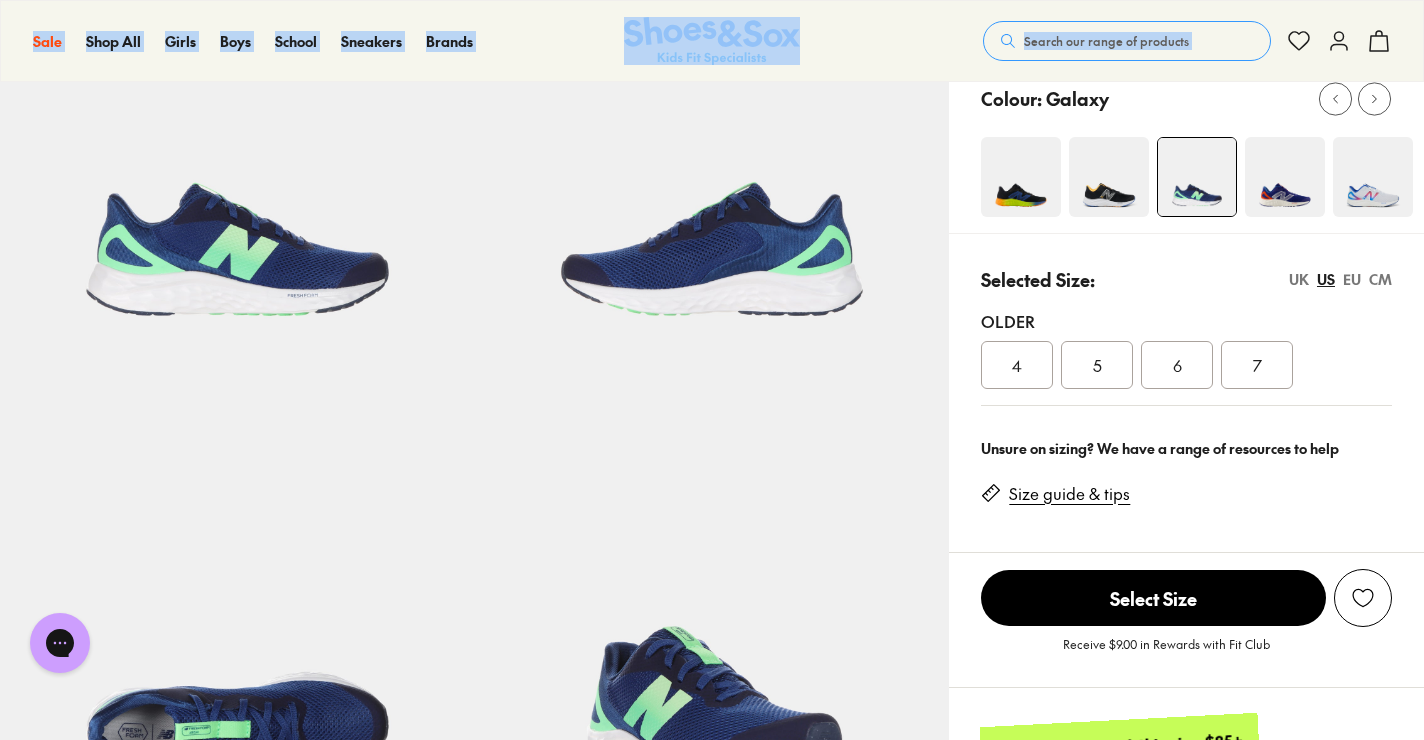 scroll, scrollTop: 192, scrollLeft: 0, axis: vertical 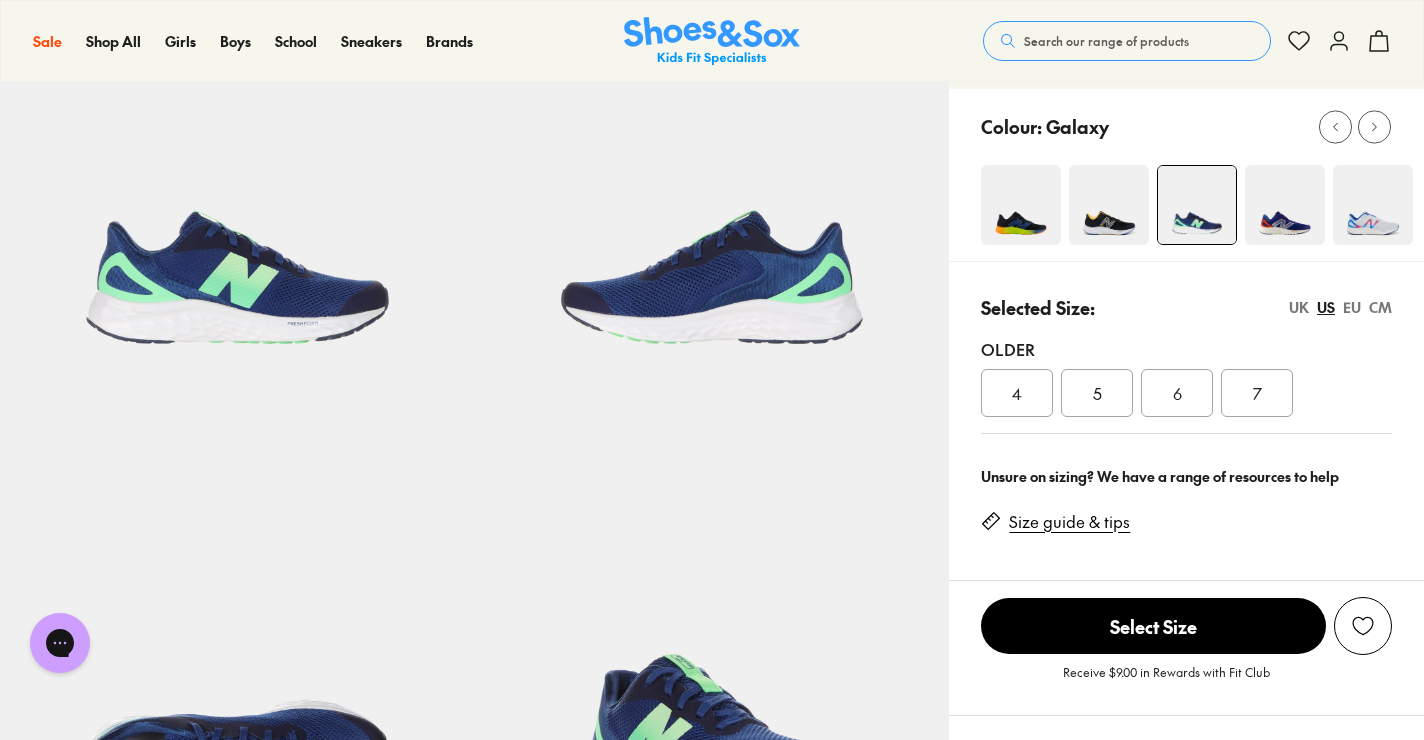 click on "UK" at bounding box center (1299, 307) 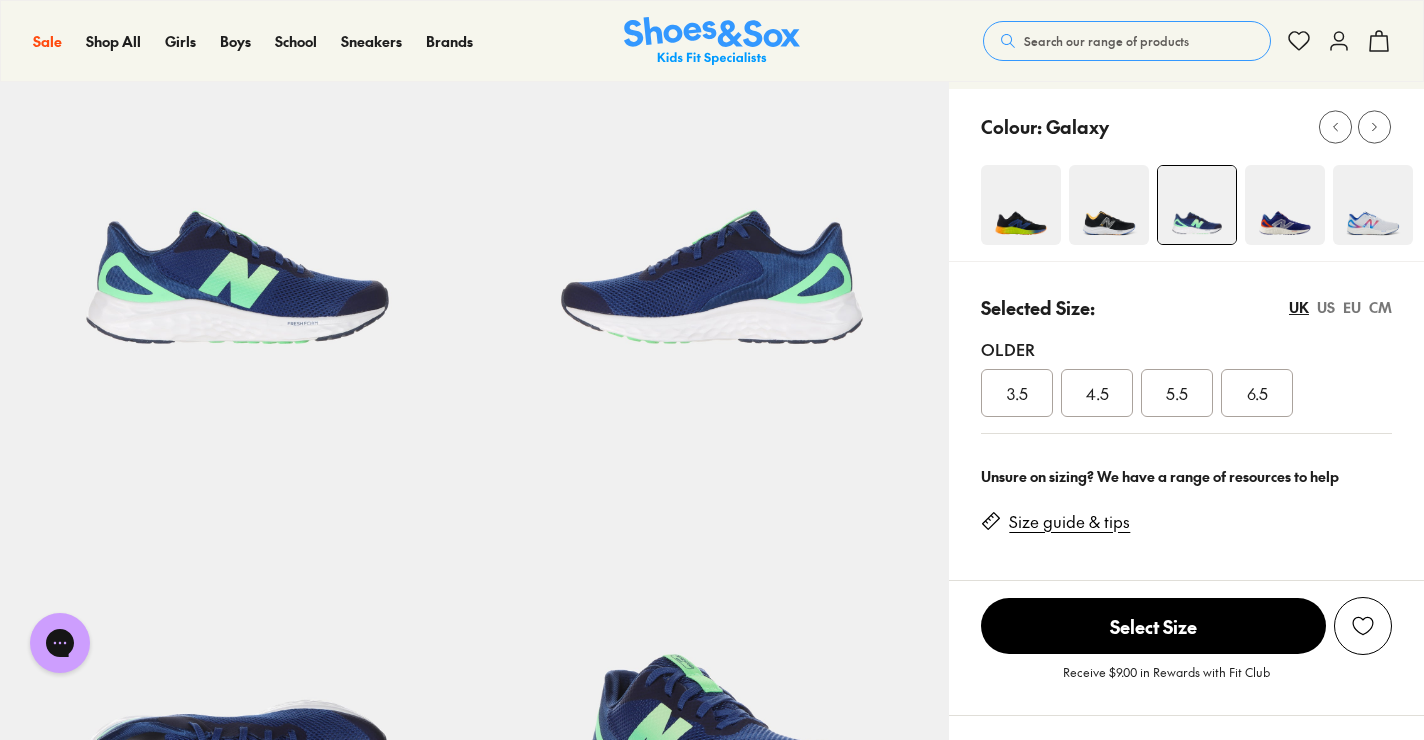 click on "5.5" at bounding box center [1177, 393] 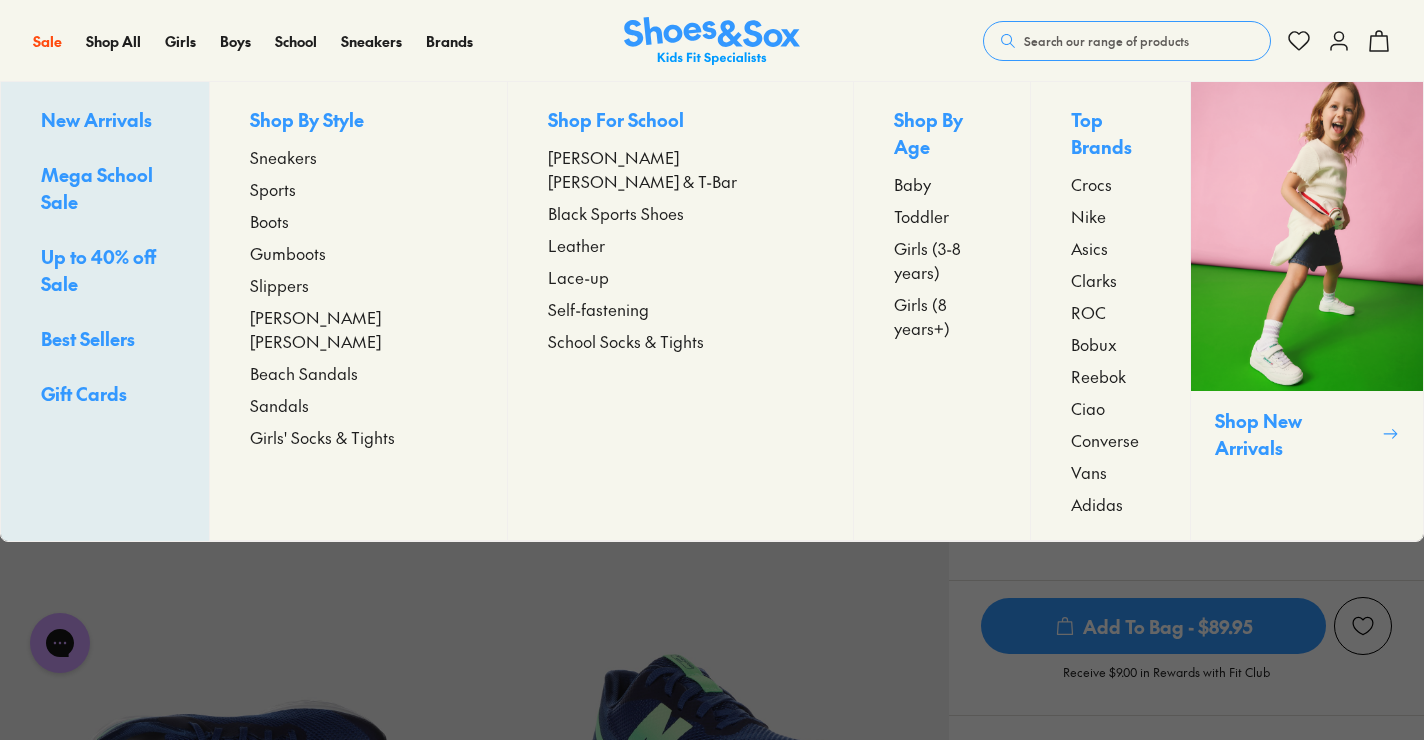click on "Sneakers" at bounding box center (283, 157) 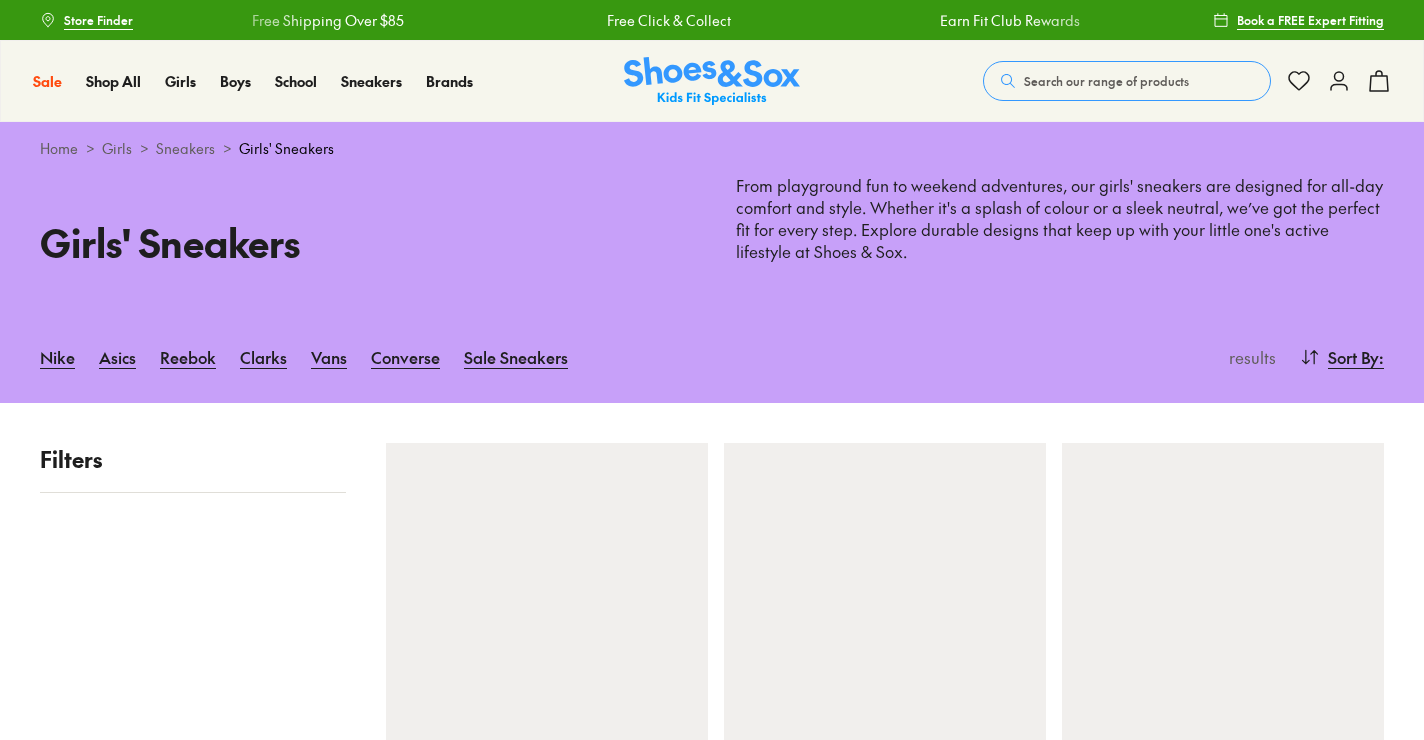 scroll, scrollTop: 0, scrollLeft: 0, axis: both 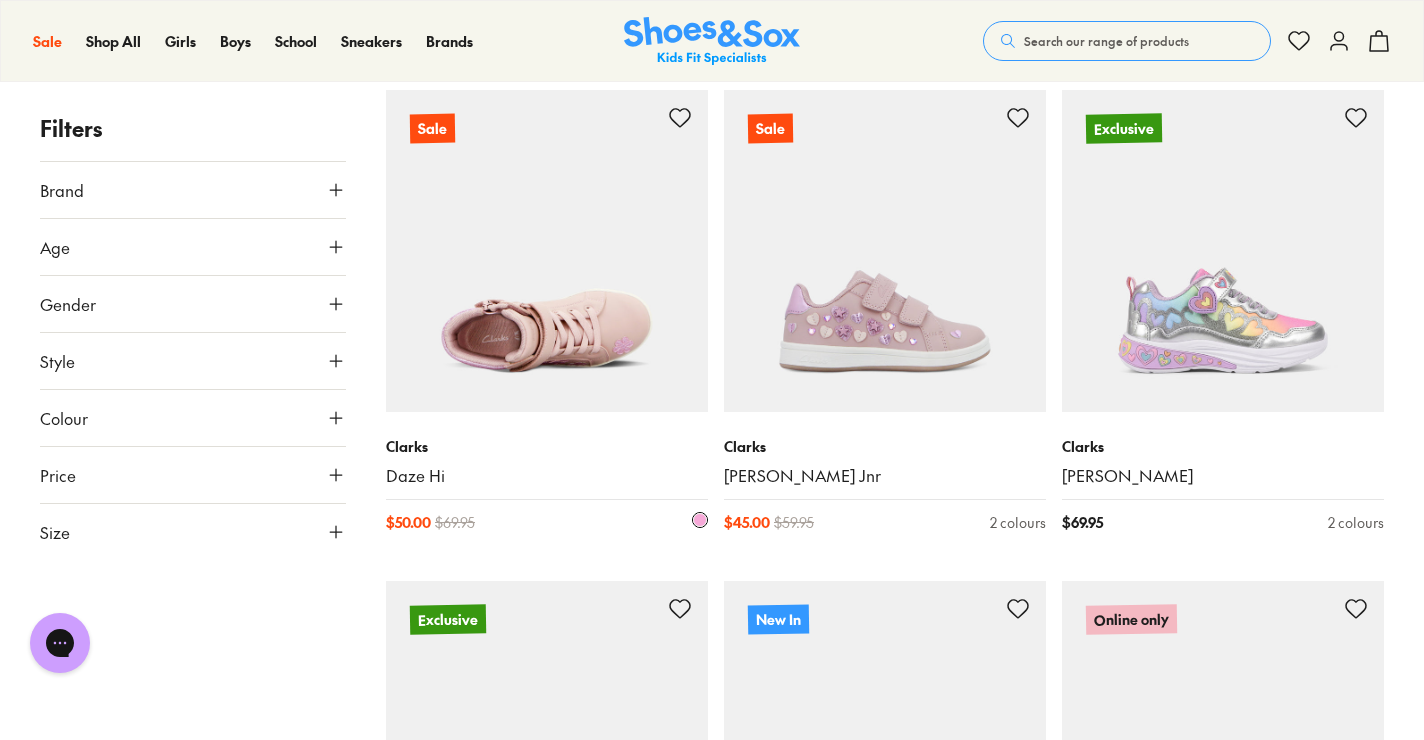 click at bounding box center [547, 251] 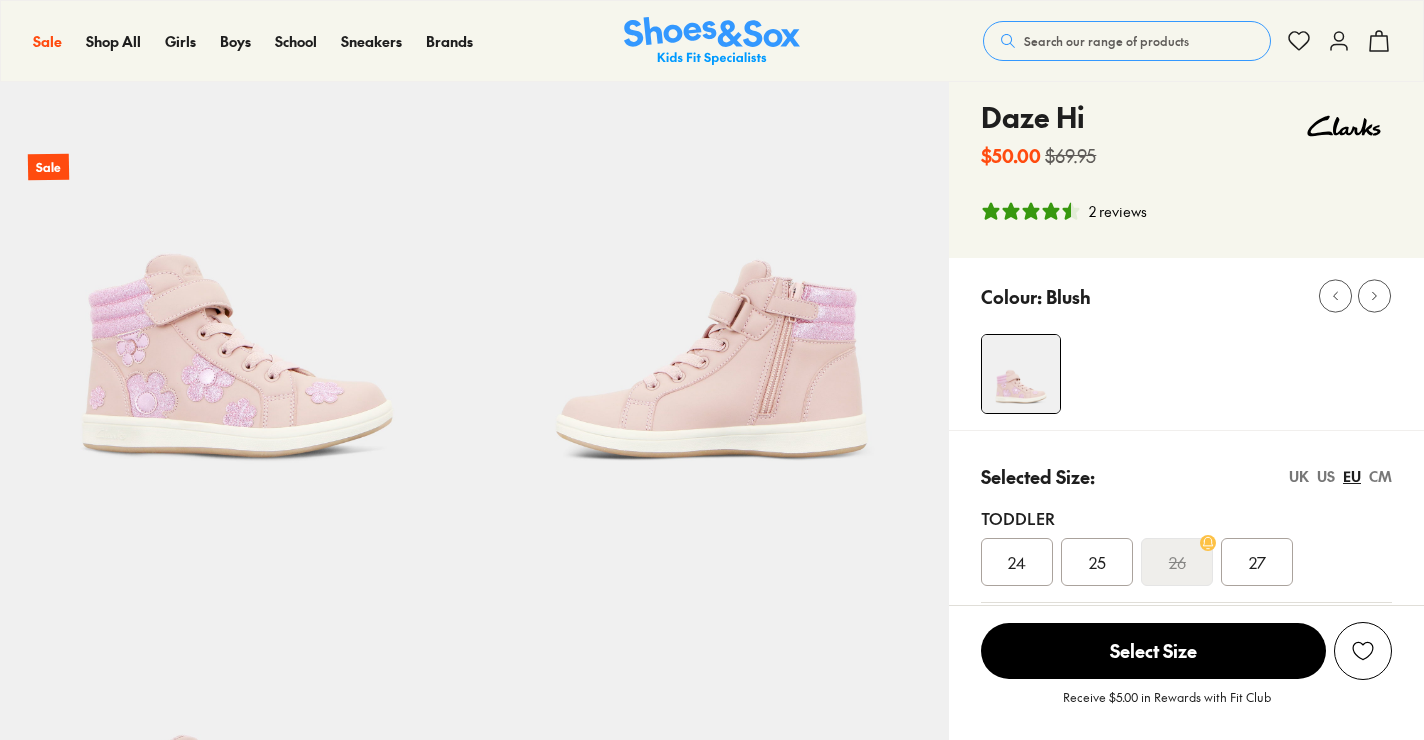 scroll, scrollTop: 80, scrollLeft: 0, axis: vertical 